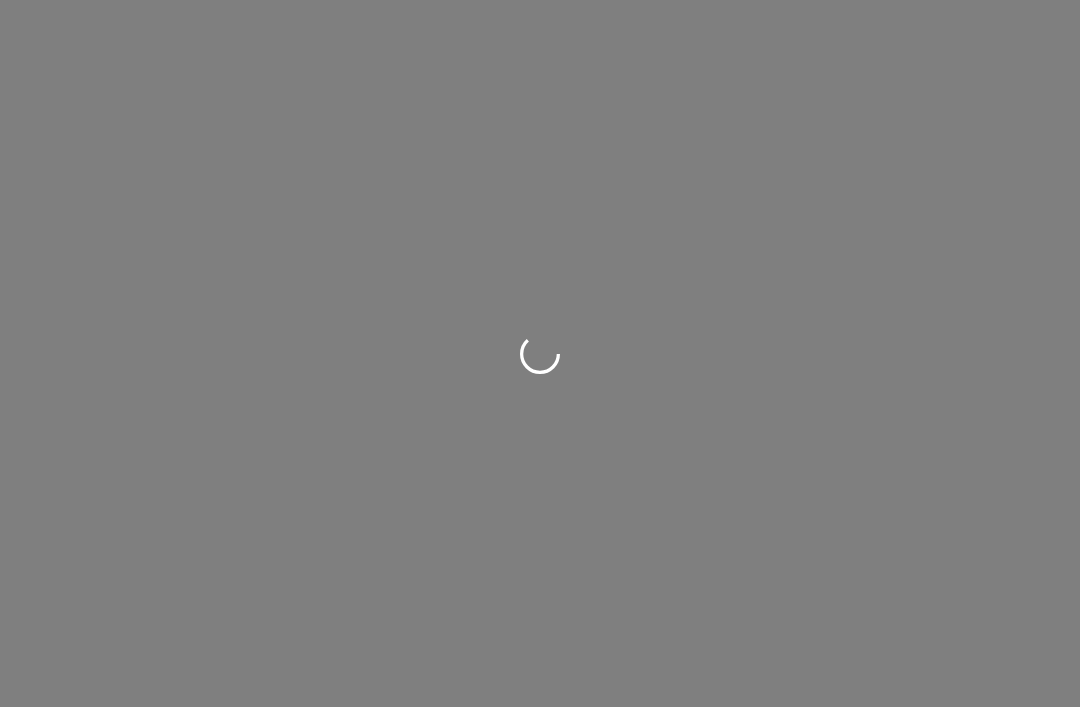 scroll, scrollTop: 0, scrollLeft: 0, axis: both 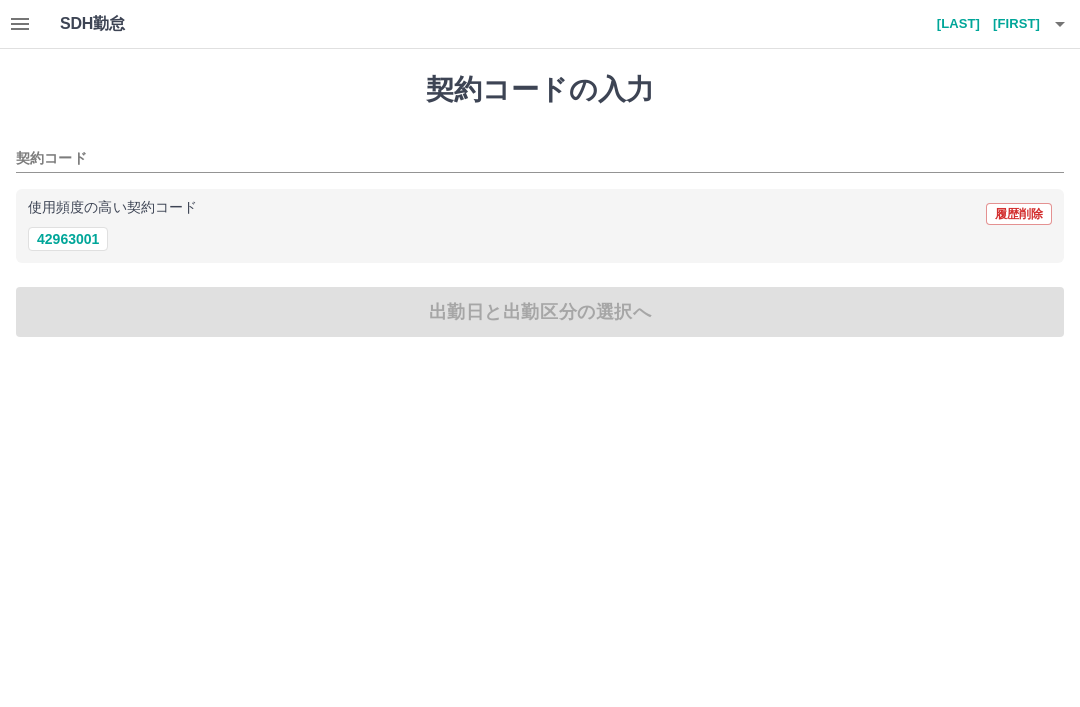 click on "42963001" at bounding box center (68, 239) 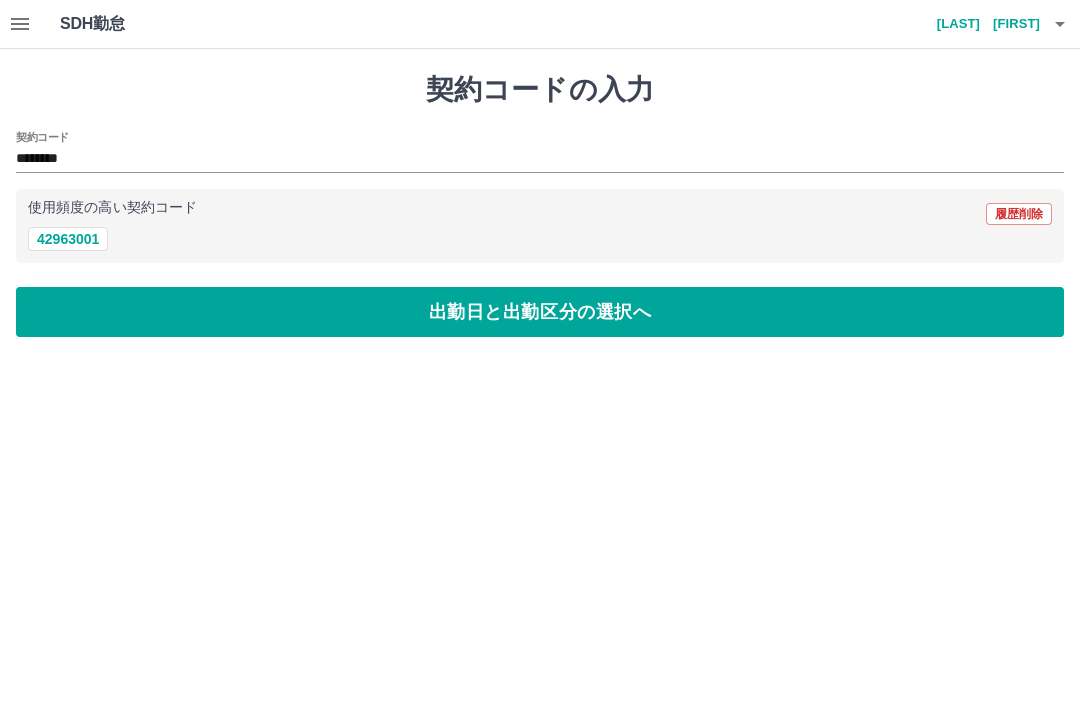 click on "出勤日と出勤区分の選択へ" at bounding box center [540, 312] 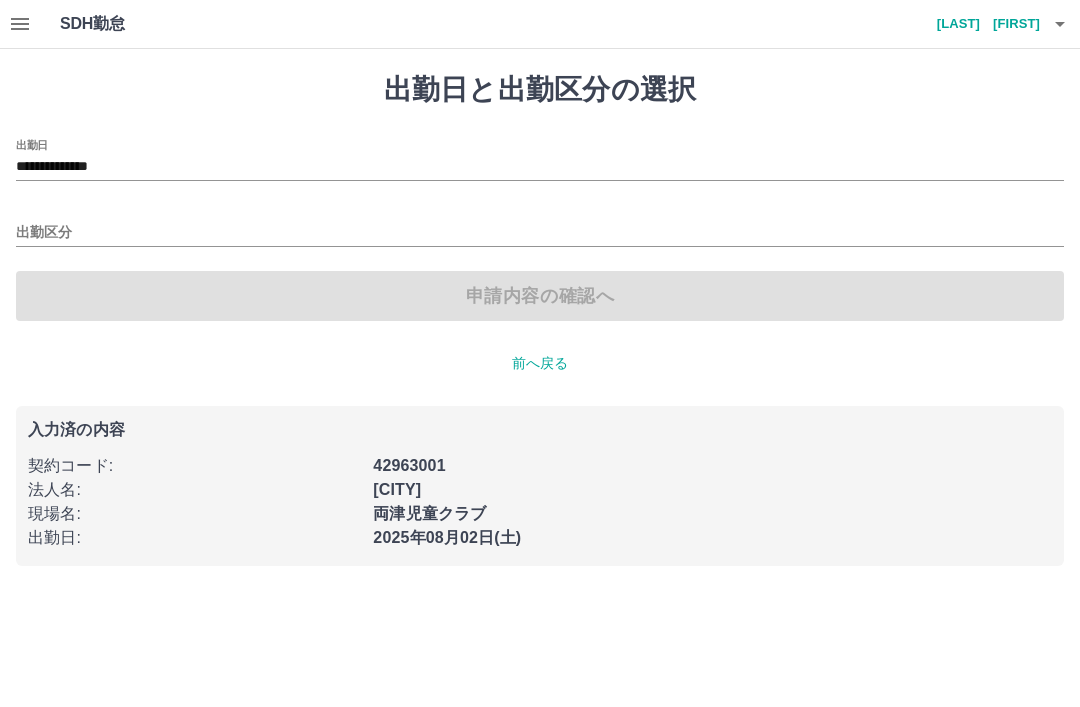 click on "出勤区分" at bounding box center (540, 233) 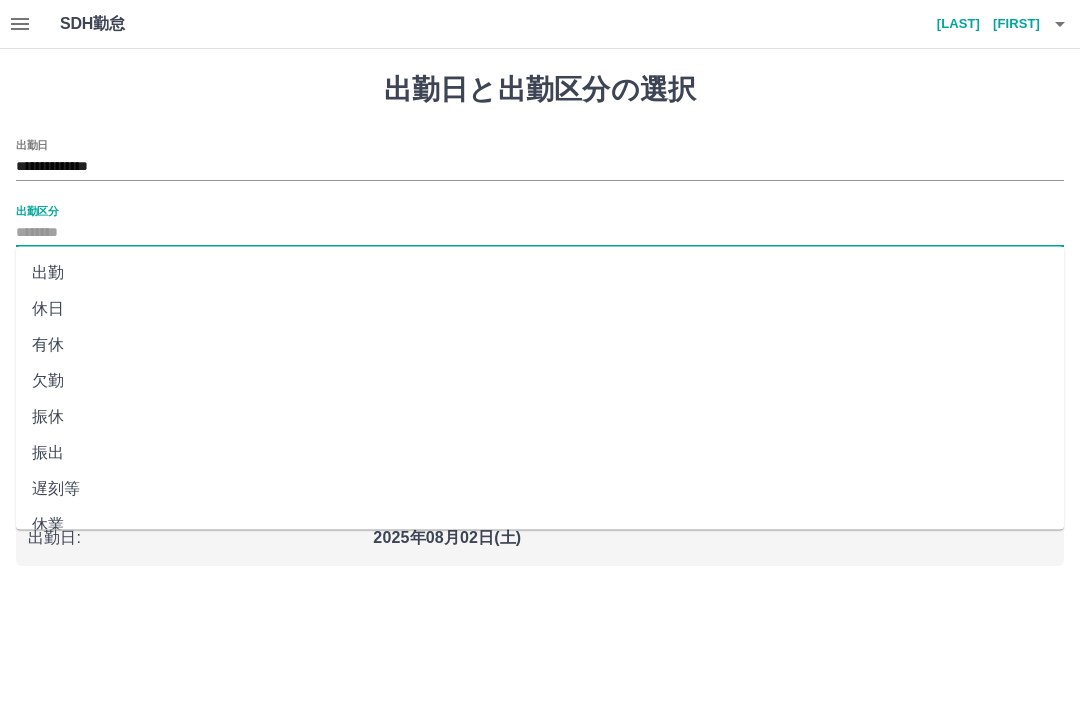 click on "出勤" at bounding box center [540, 273] 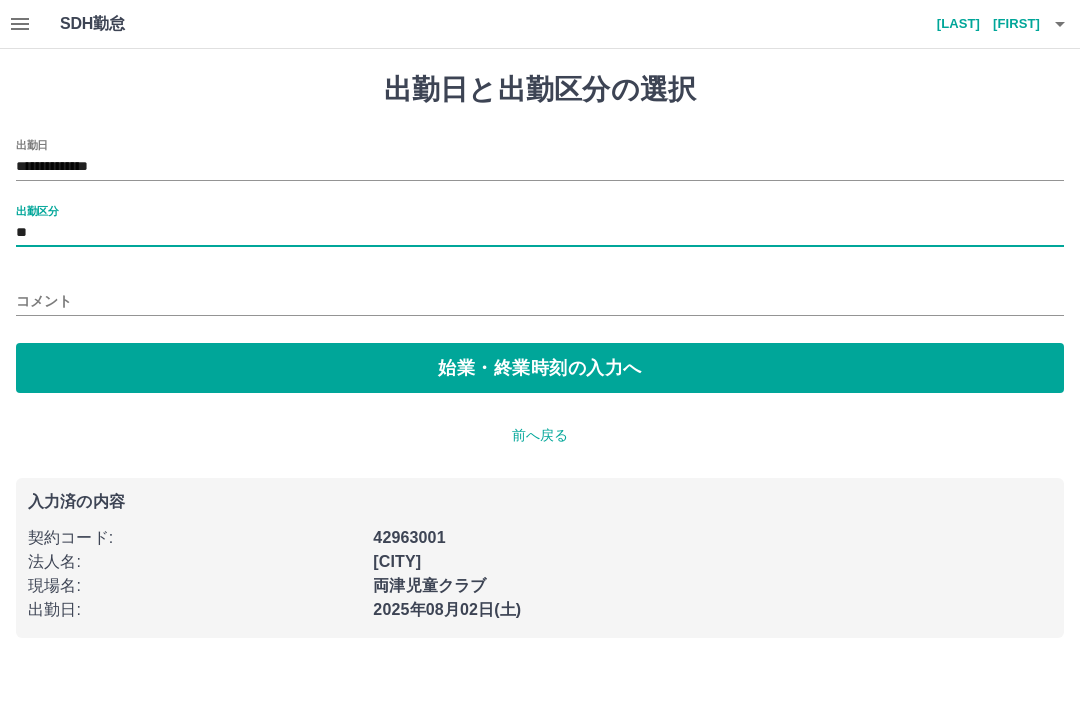 click on "始業・終業時刻の入力へ" at bounding box center (540, 368) 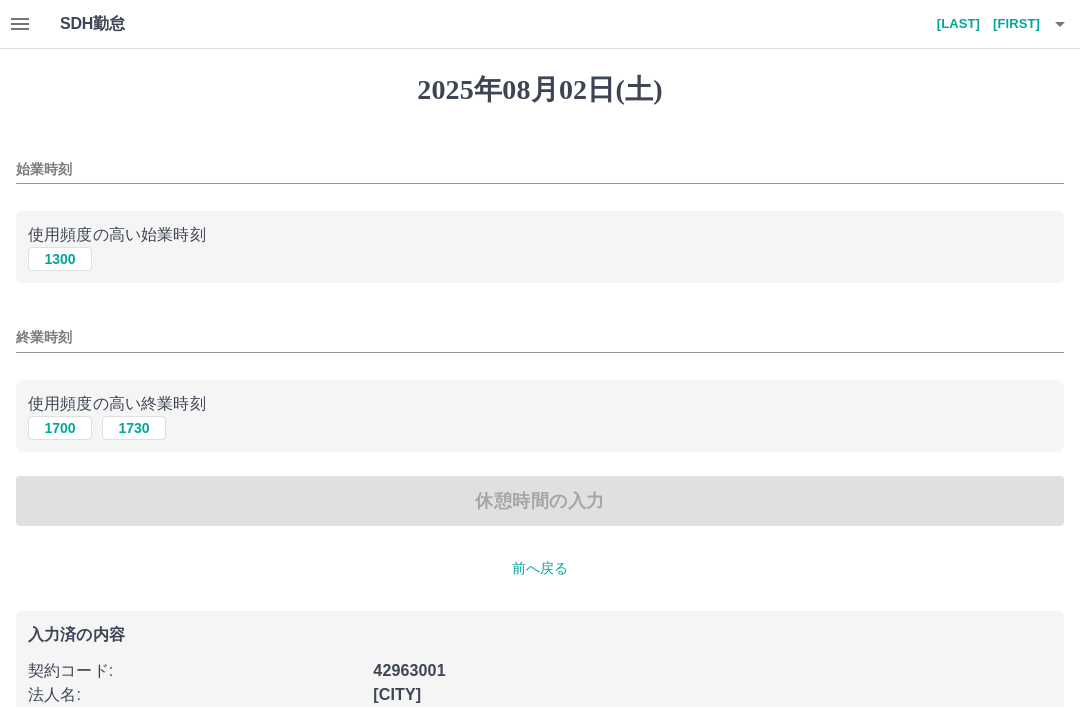 click on "始業時刻" at bounding box center (540, 169) 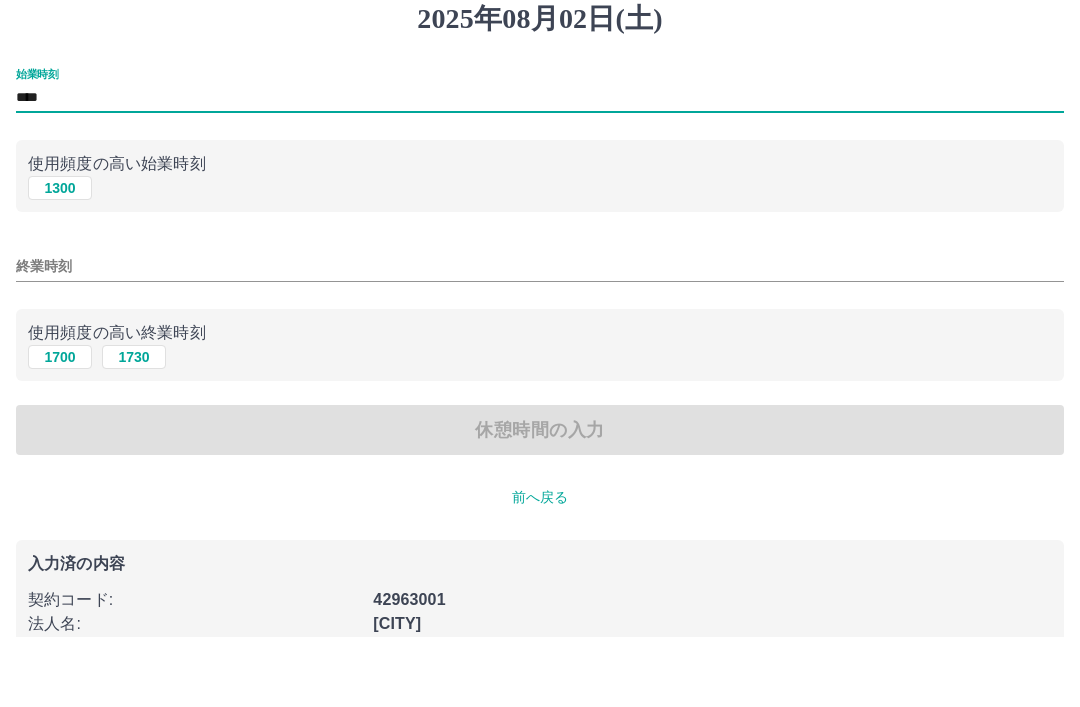 type on "****" 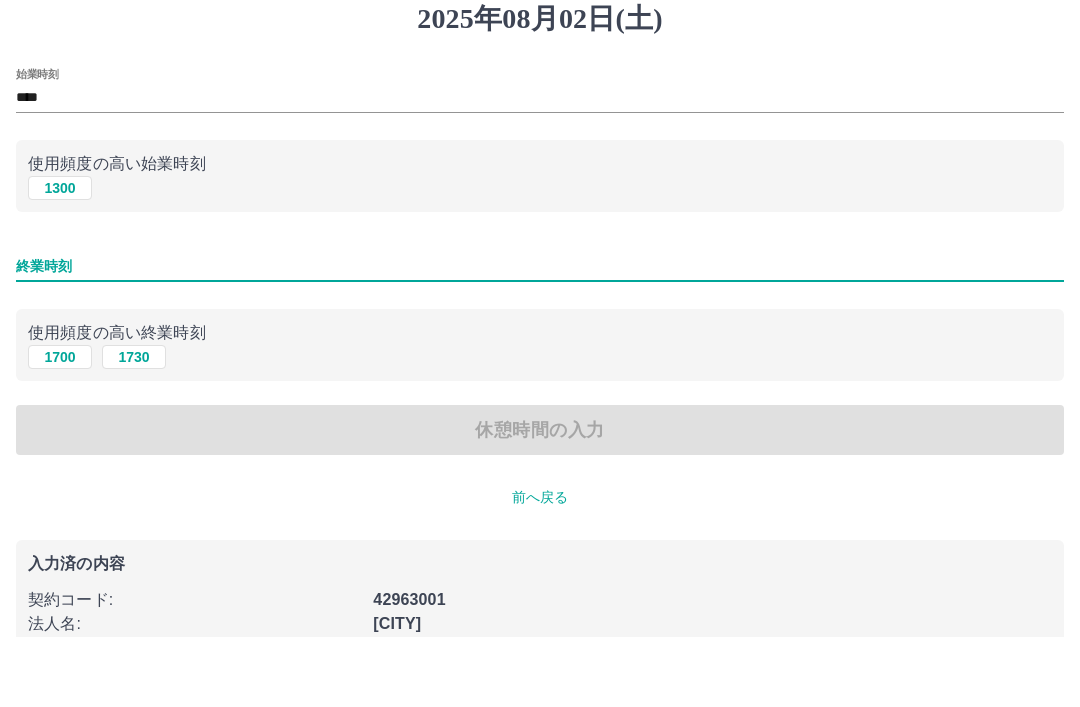 click on "終業時刻" at bounding box center (540, 337) 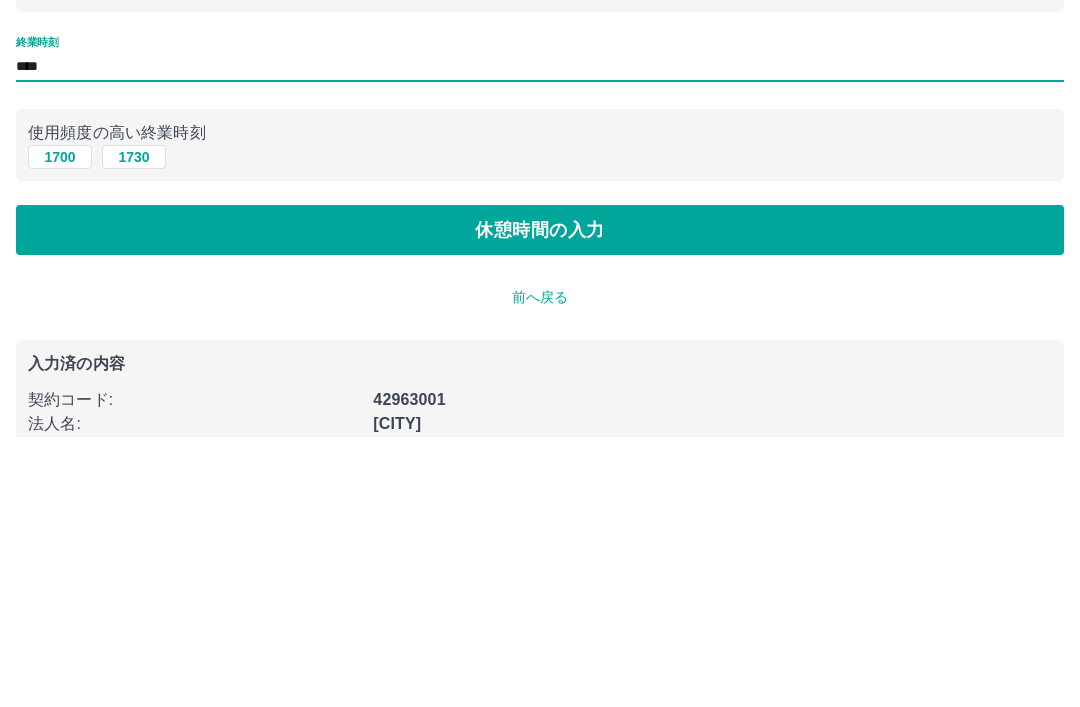 type on "****" 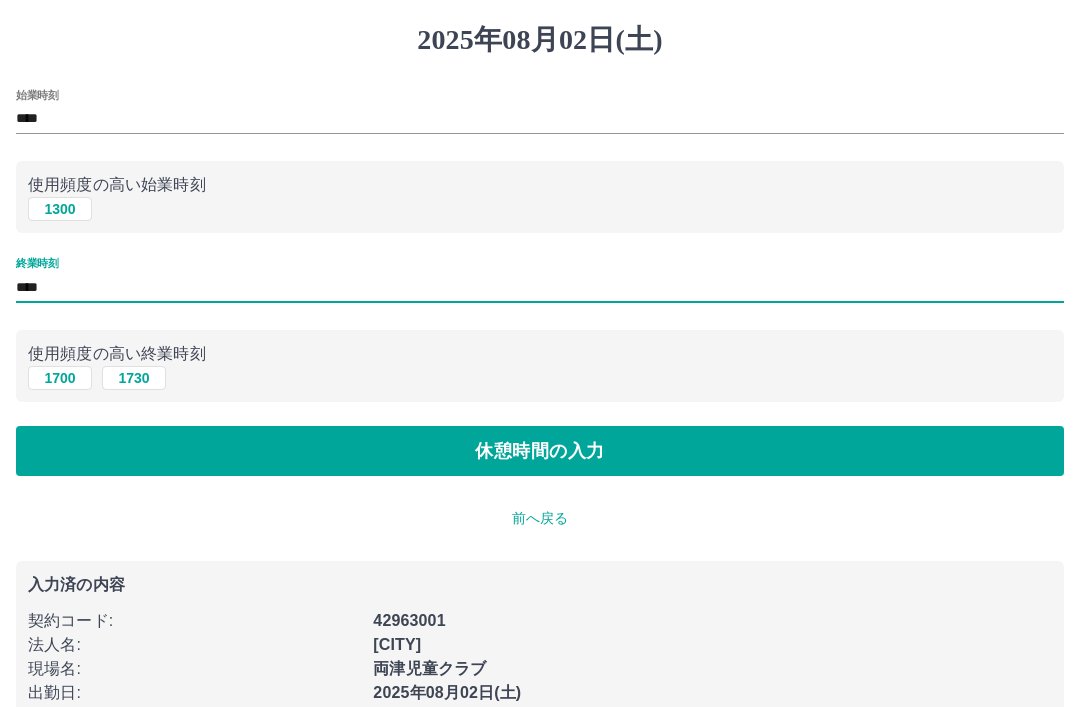 scroll, scrollTop: 0, scrollLeft: 0, axis: both 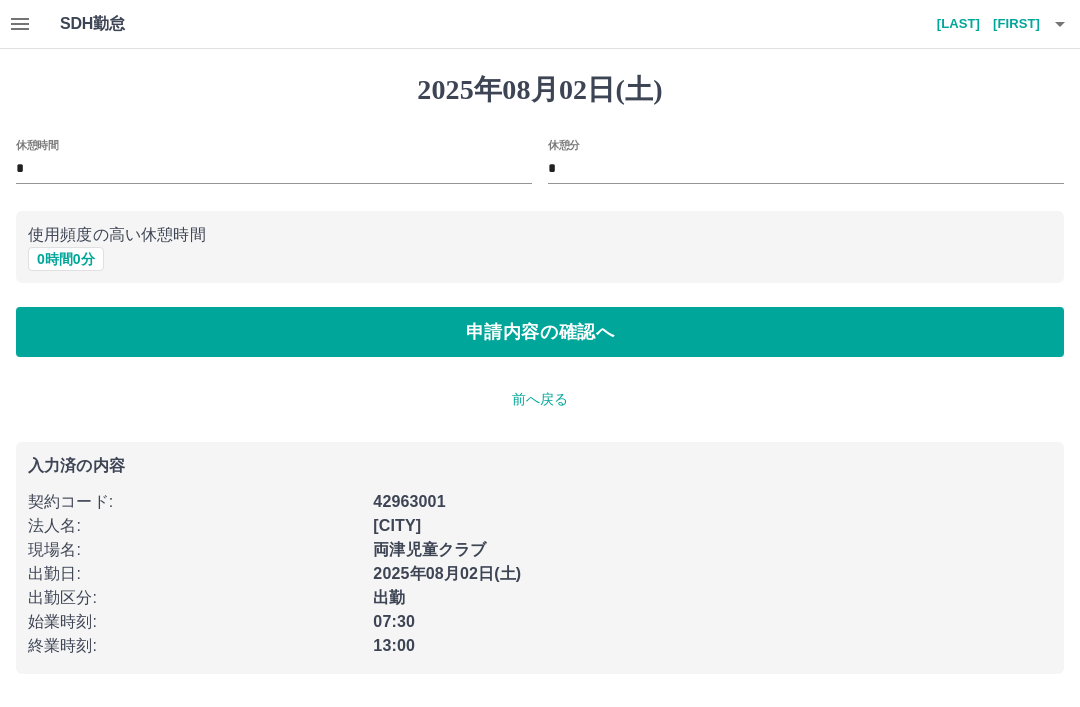 click on "申請内容の確認へ" at bounding box center [540, 332] 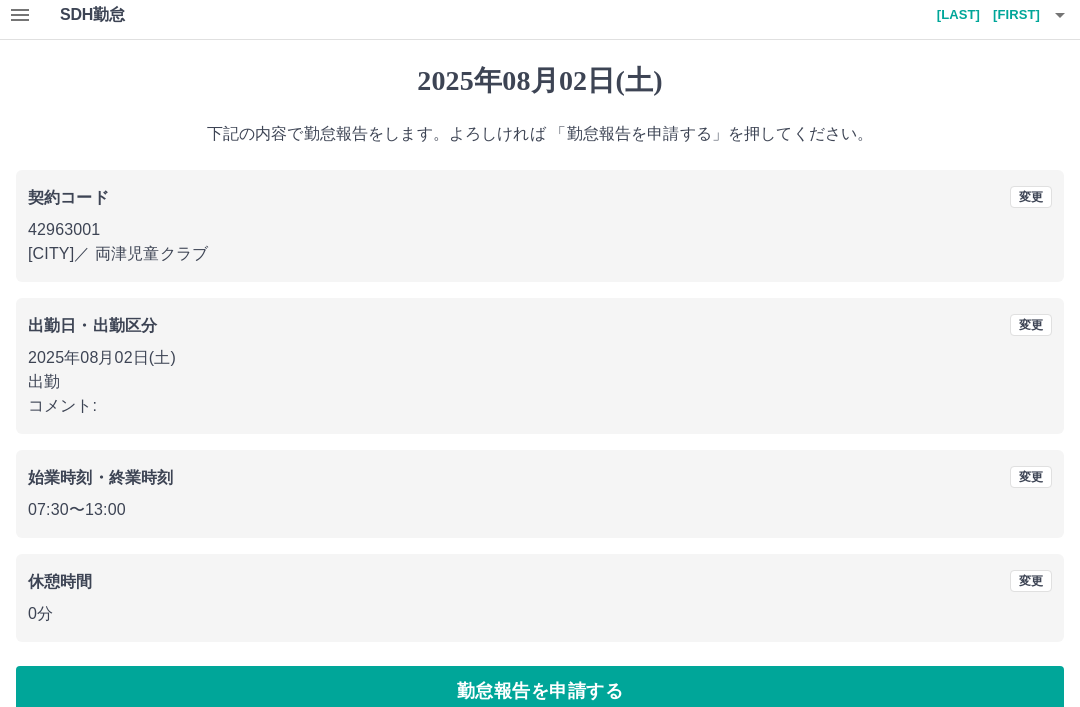 scroll, scrollTop: 41, scrollLeft: 0, axis: vertical 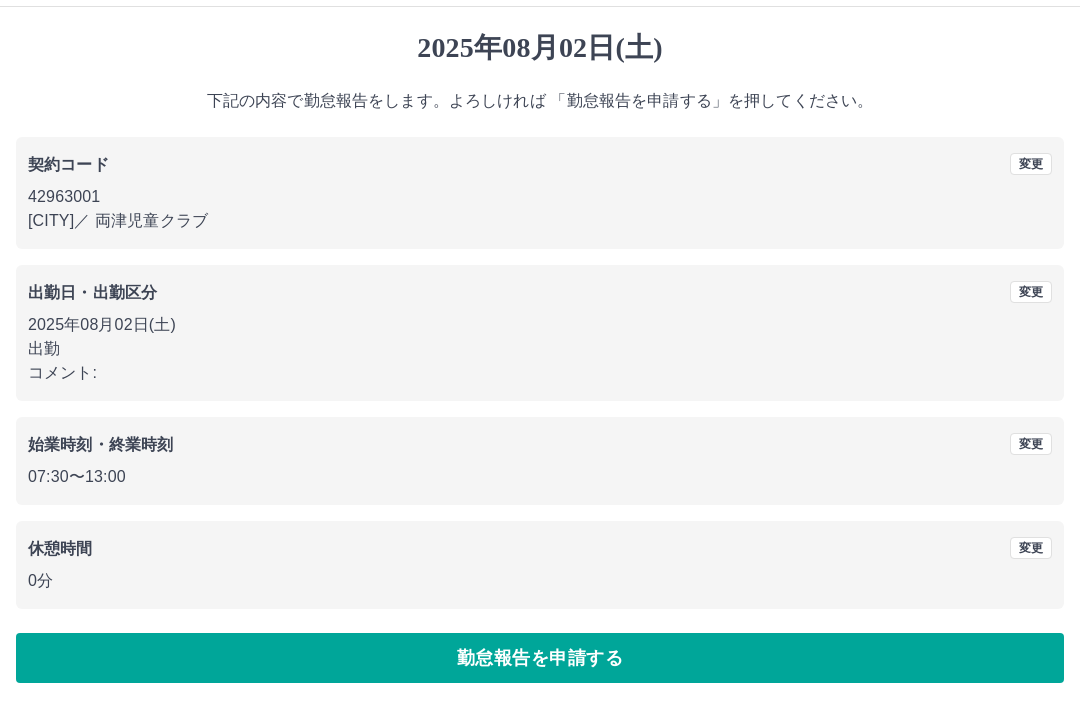 click on "勤怠報告を申請する" at bounding box center [540, 659] 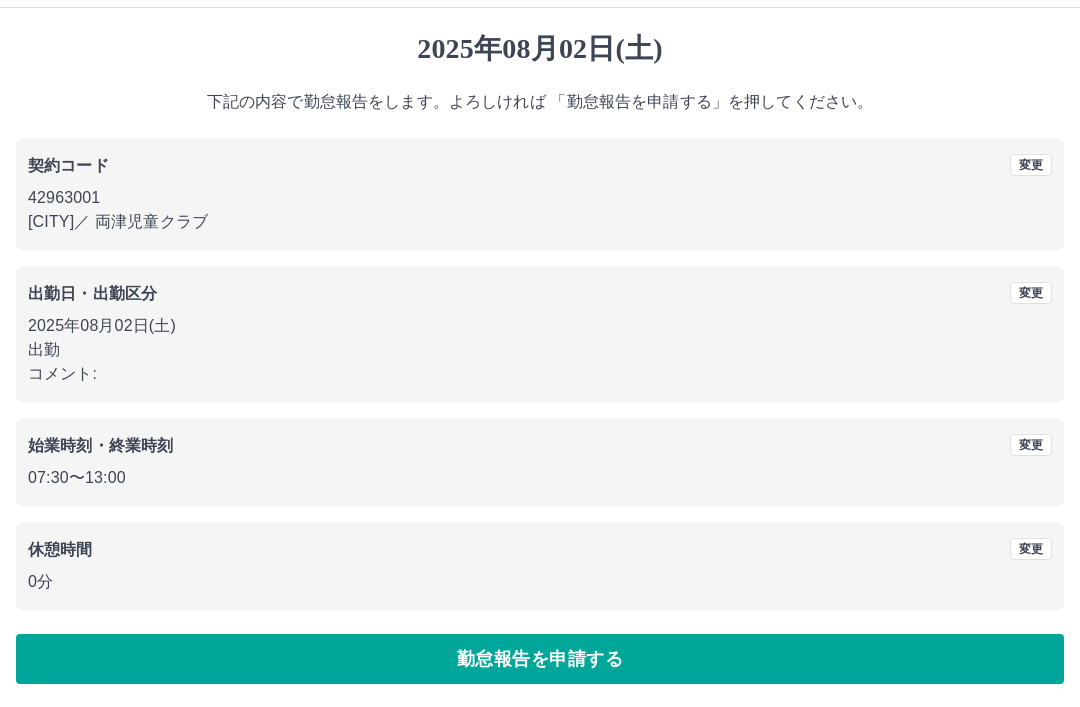 scroll, scrollTop: 0, scrollLeft: 0, axis: both 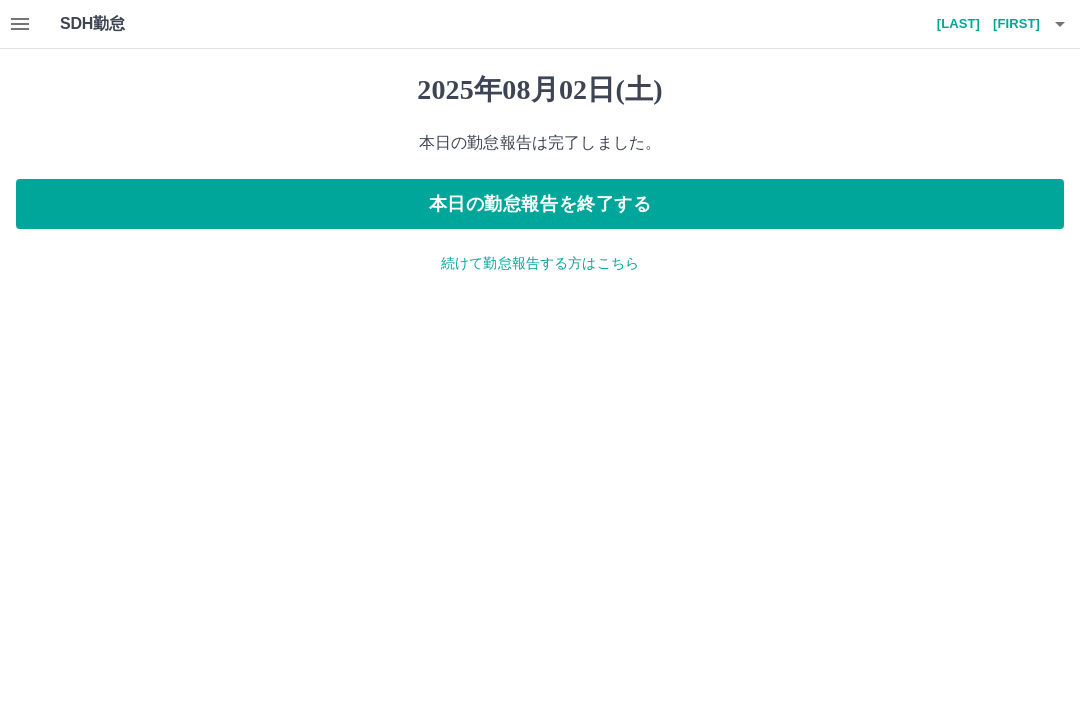 click on "本日の勤怠報告を終了する" at bounding box center [540, 204] 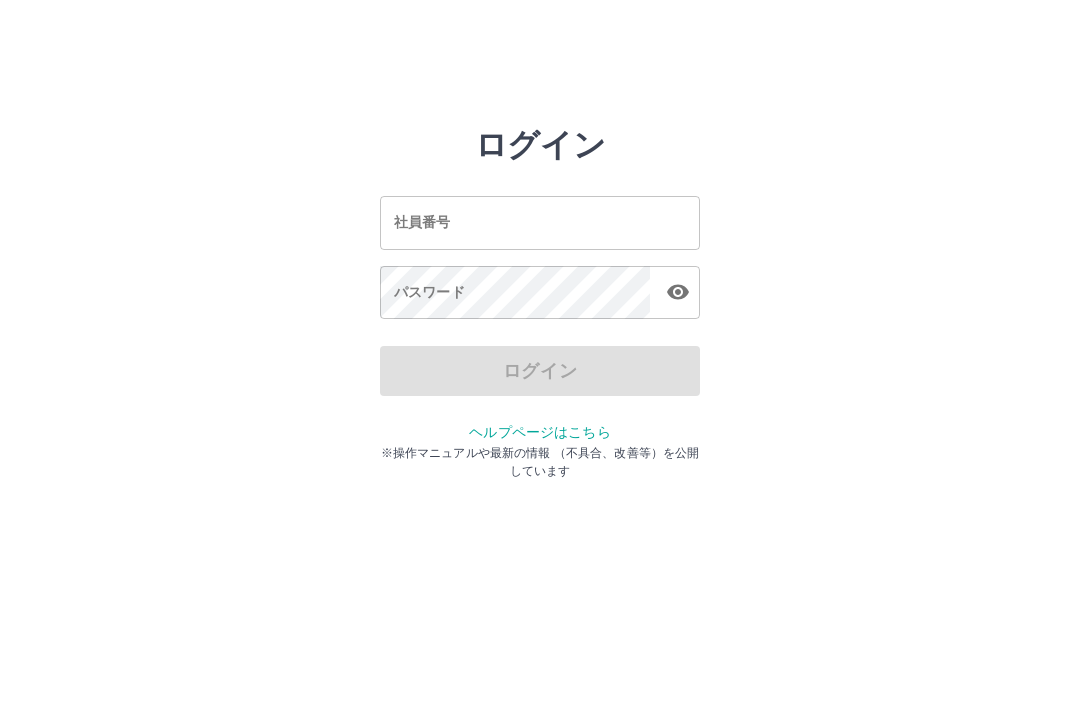 scroll, scrollTop: 0, scrollLeft: 0, axis: both 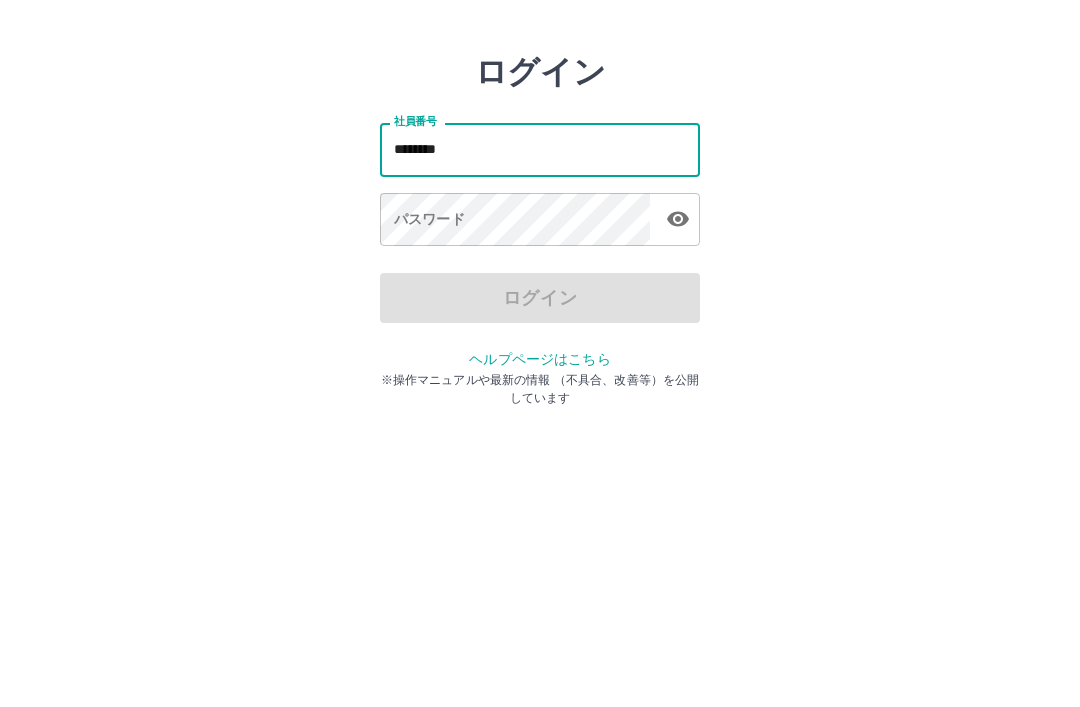type on "*******" 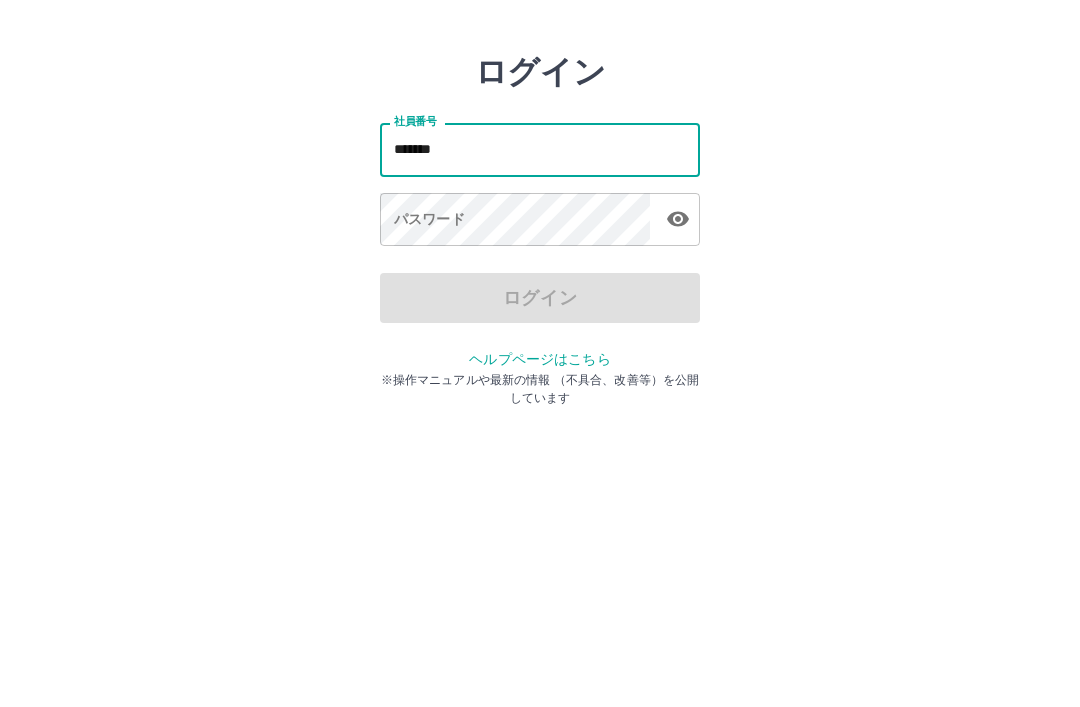 click on "パスワード パスワード" at bounding box center (540, 294) 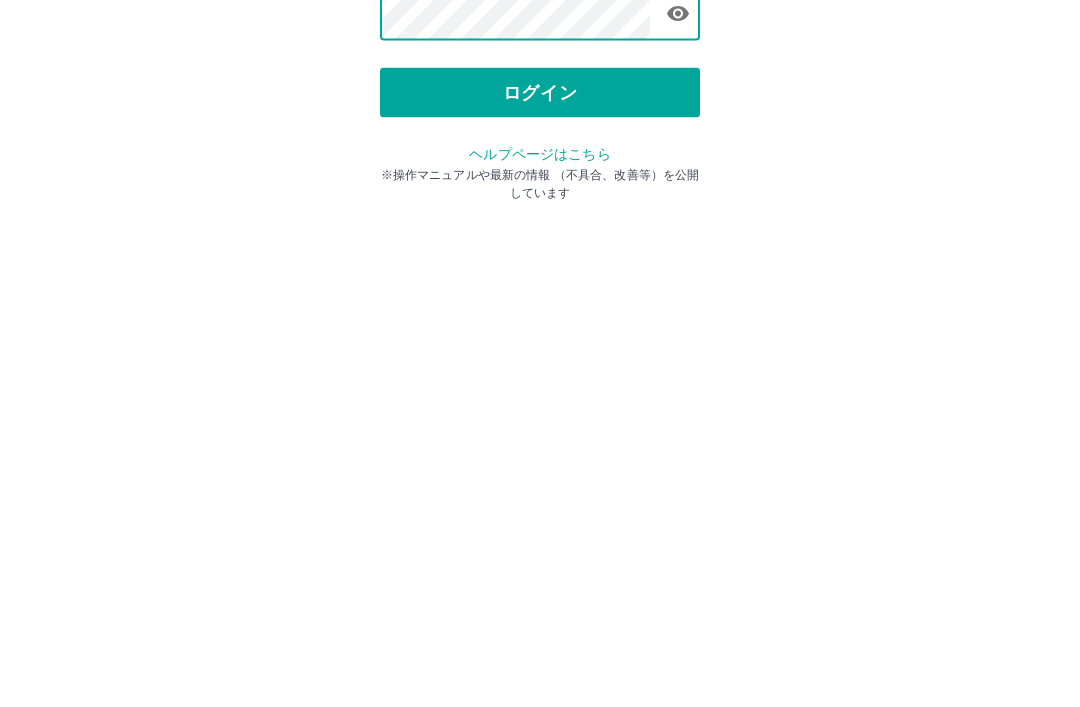 click on "ログイン" at bounding box center [540, 371] 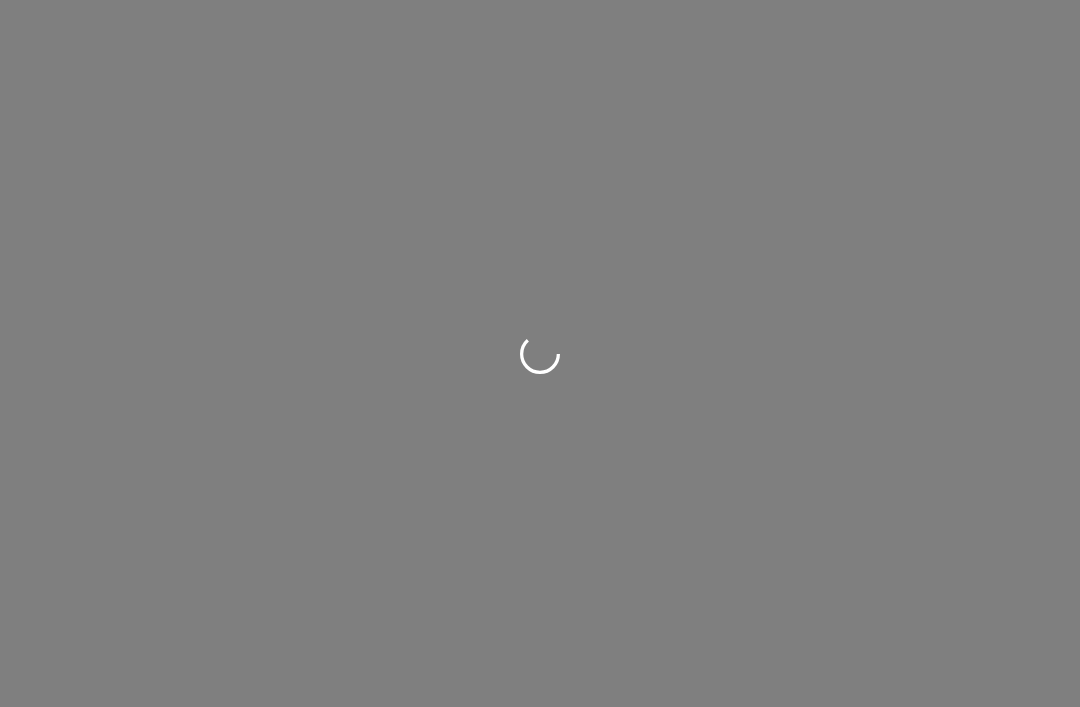 scroll, scrollTop: 0, scrollLeft: 0, axis: both 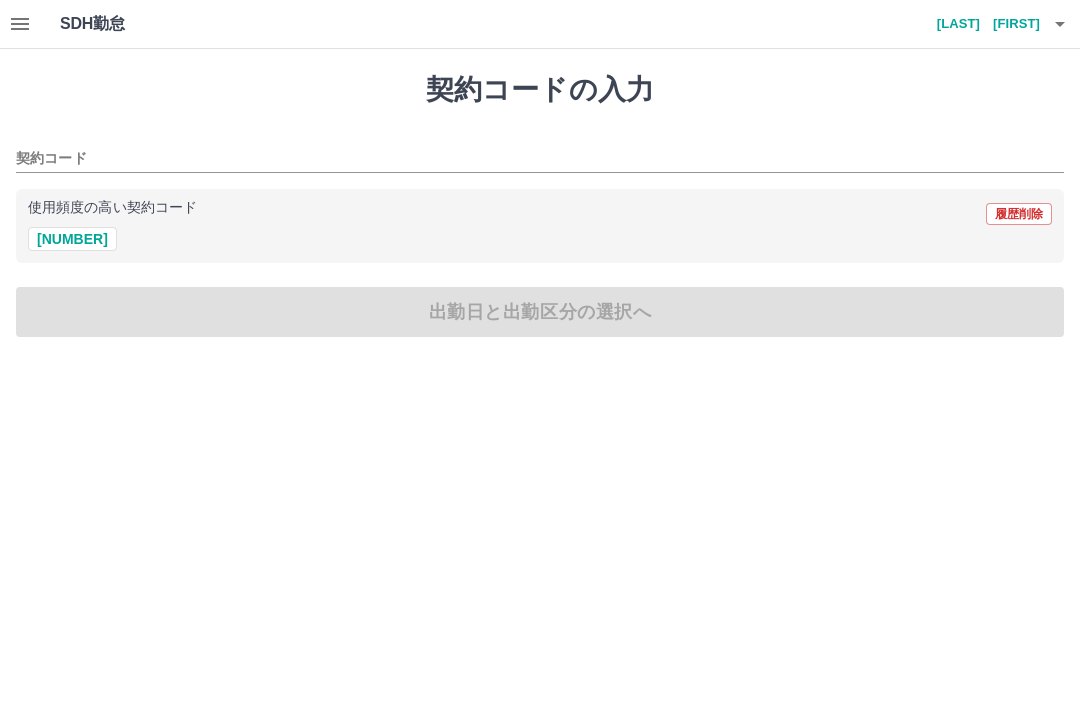 click on "42963001" at bounding box center (72, 239) 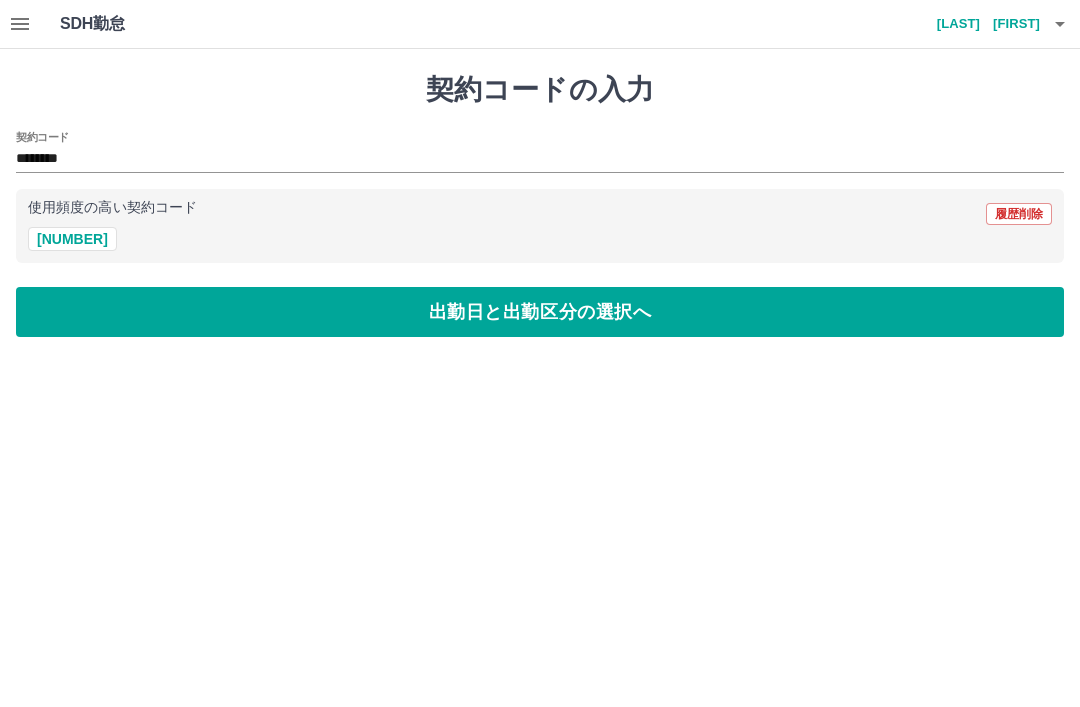 click on "出勤日と出勤区分の選択へ" at bounding box center [540, 312] 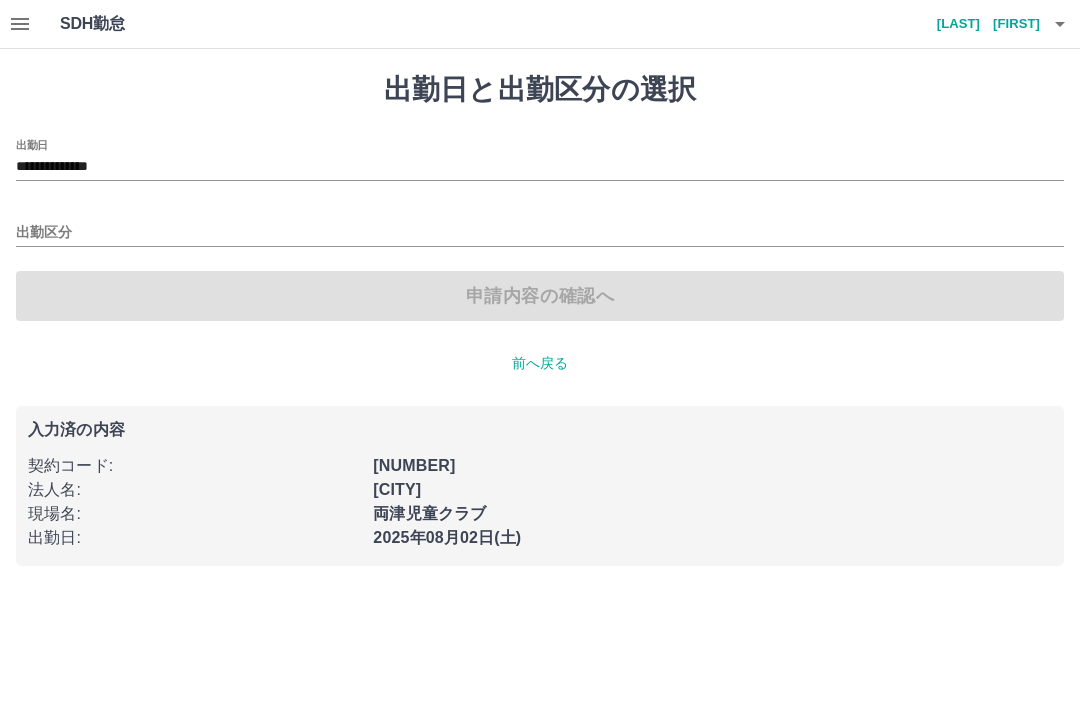 click on "出勤区分" at bounding box center [540, 233] 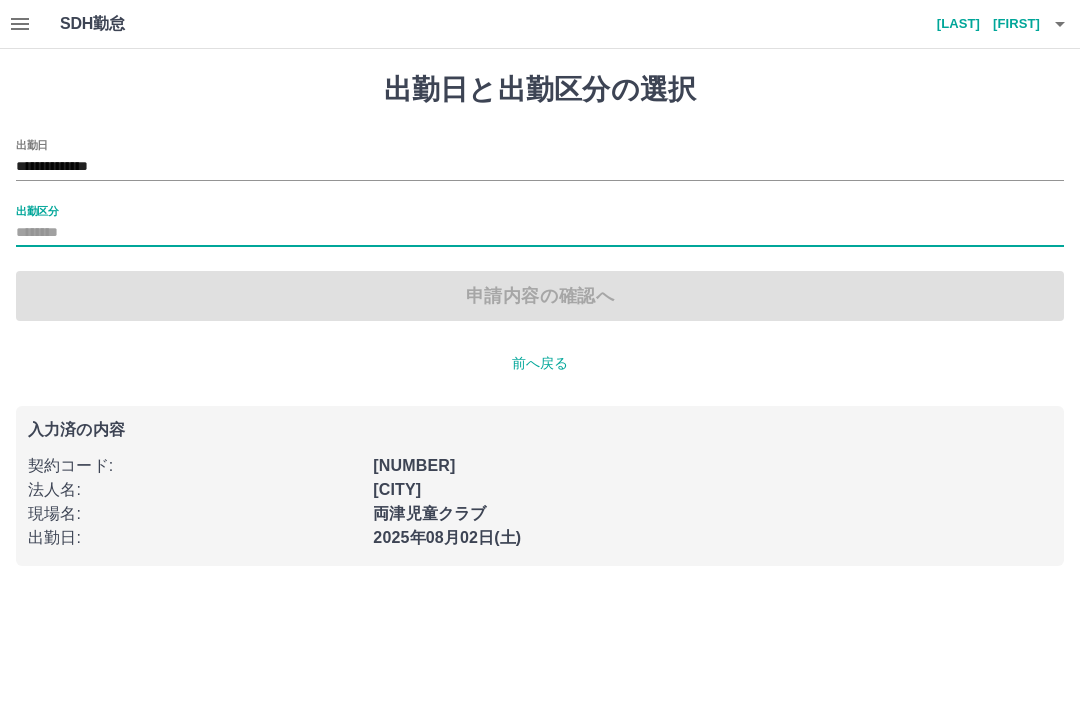 click on "出勤区分" at bounding box center [540, 233] 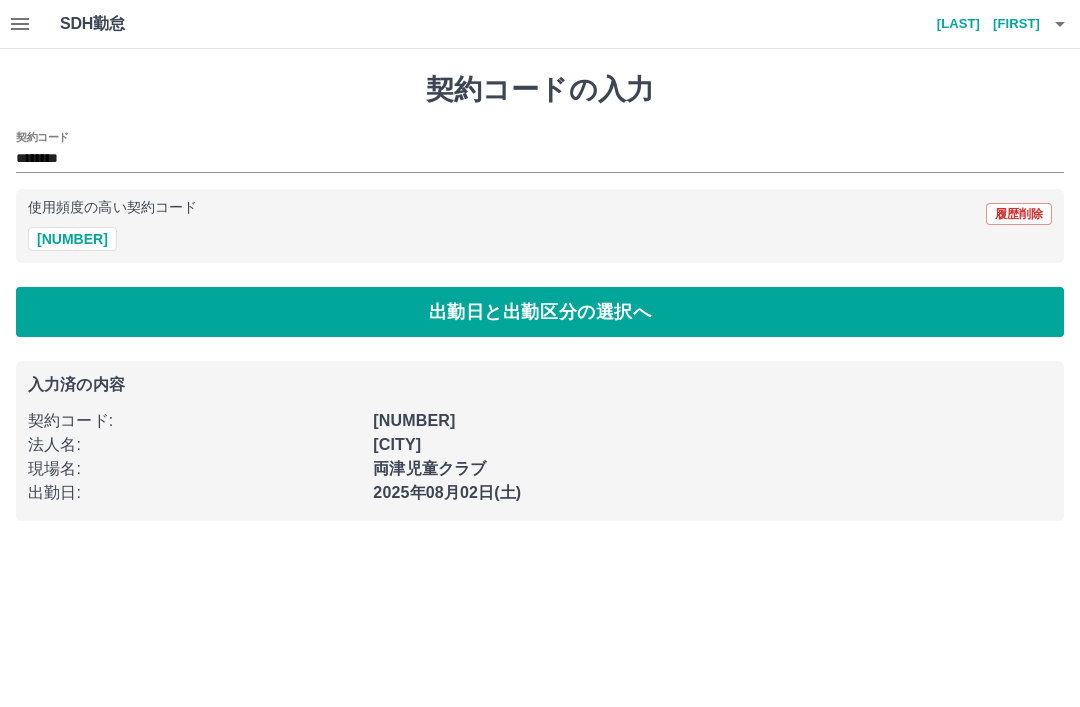 click on "出勤日と出勤区分の選択へ" at bounding box center (540, 312) 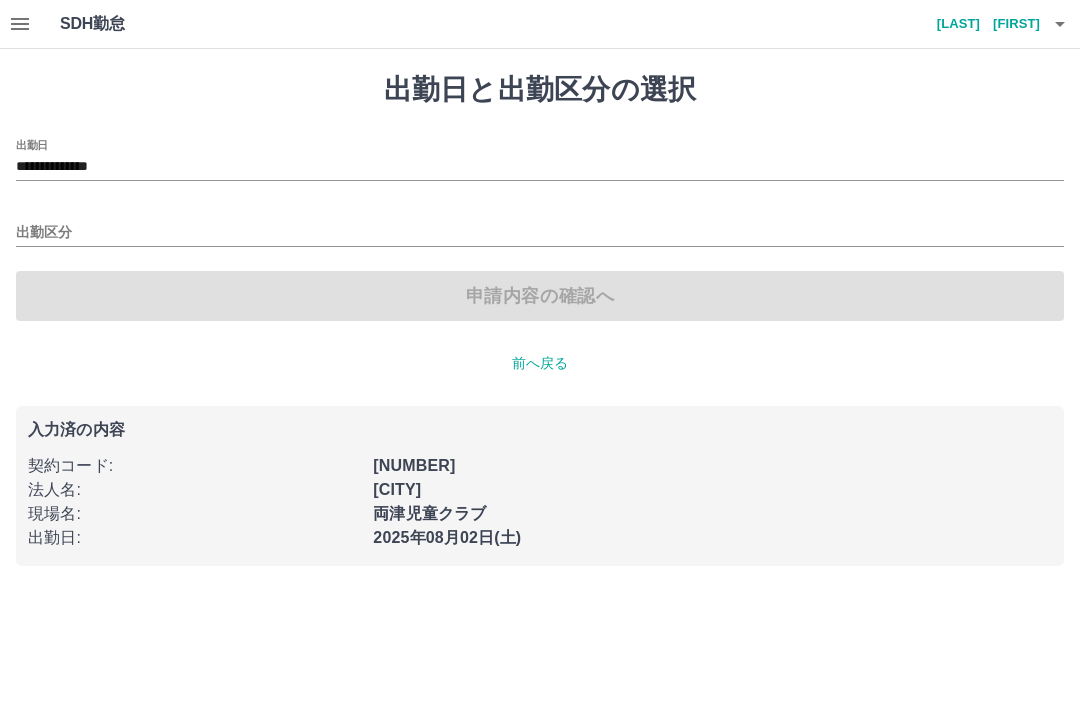 click on "出勤区分" at bounding box center [540, 233] 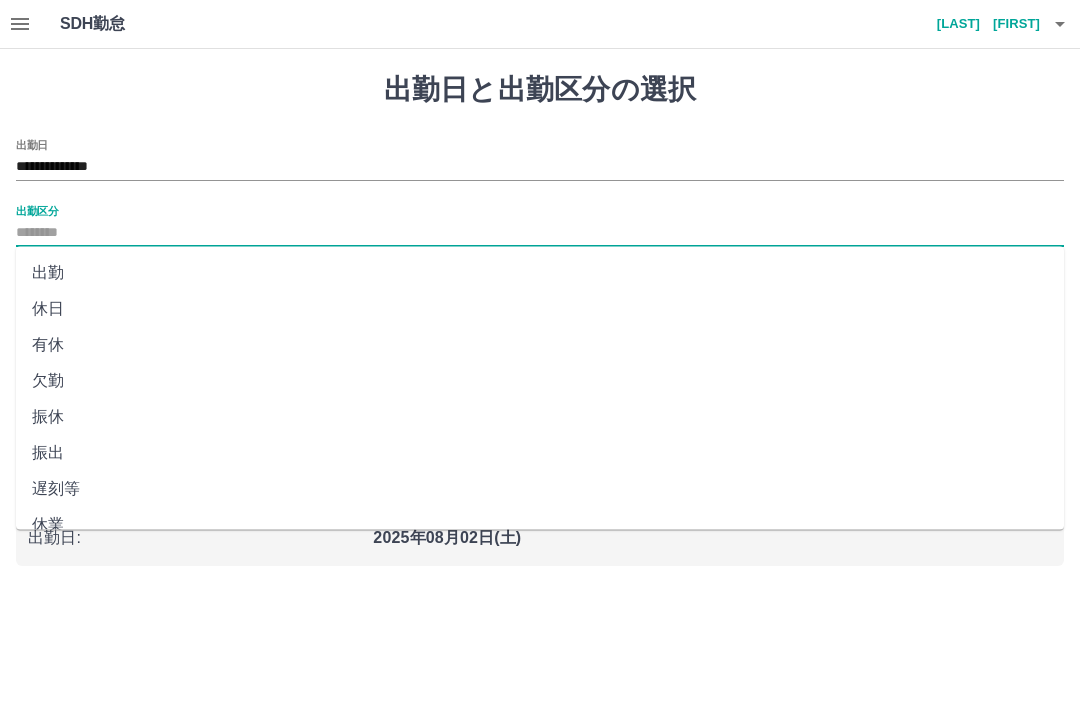 click on "出勤" at bounding box center [540, 273] 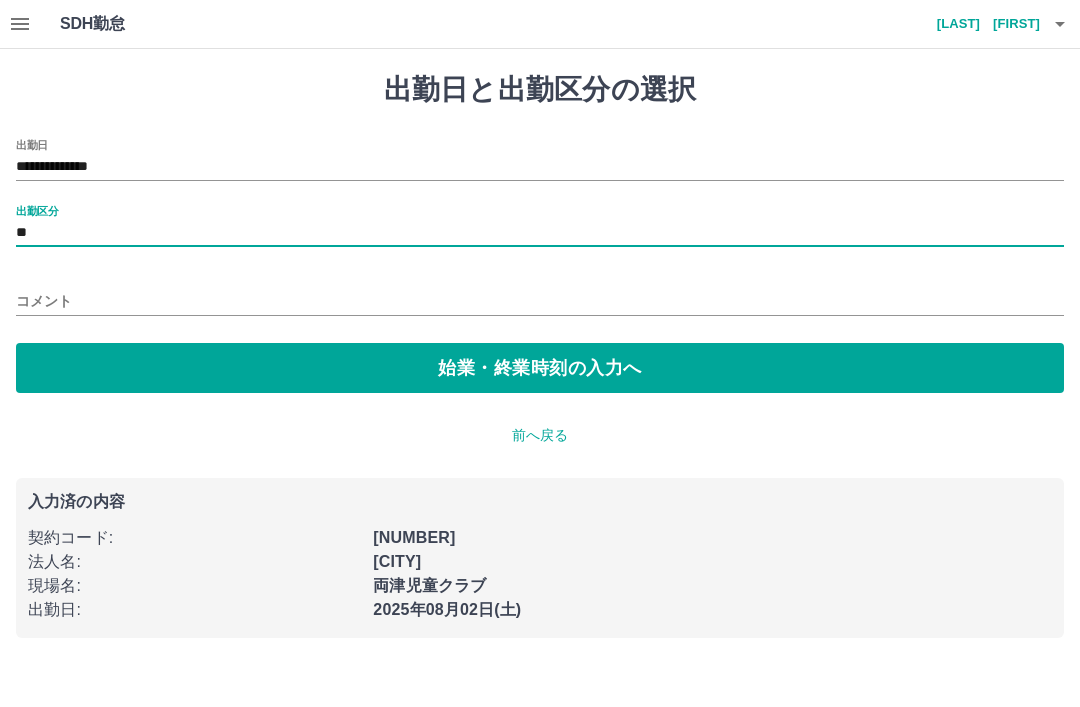 click on "コメント" at bounding box center (540, 301) 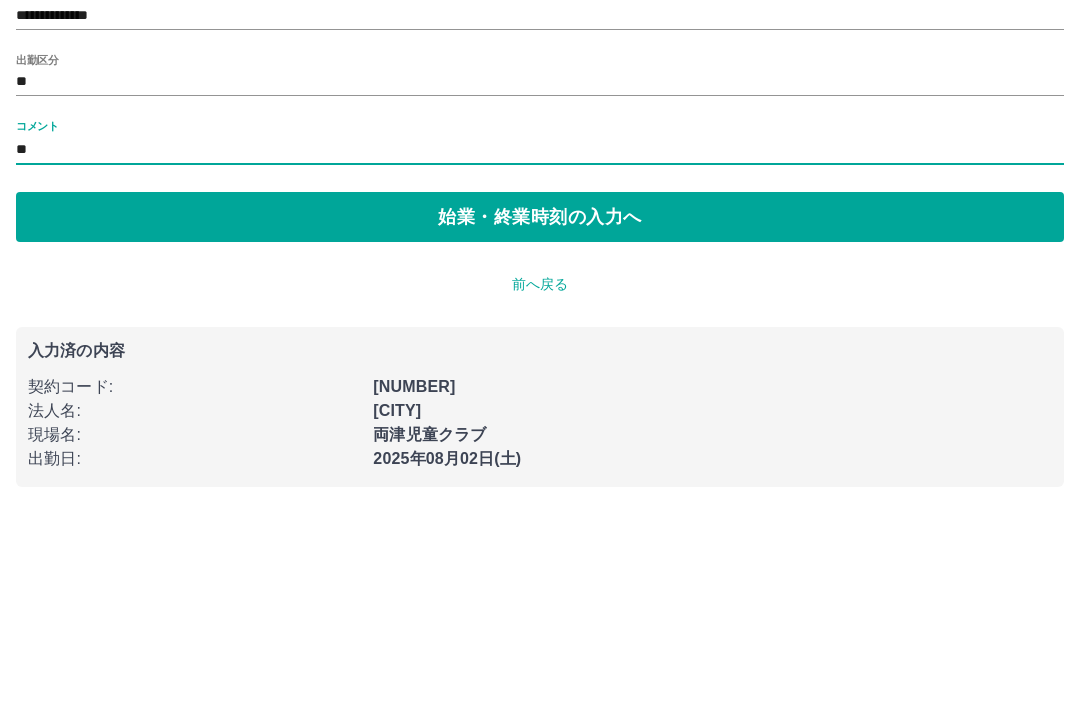 type on "*" 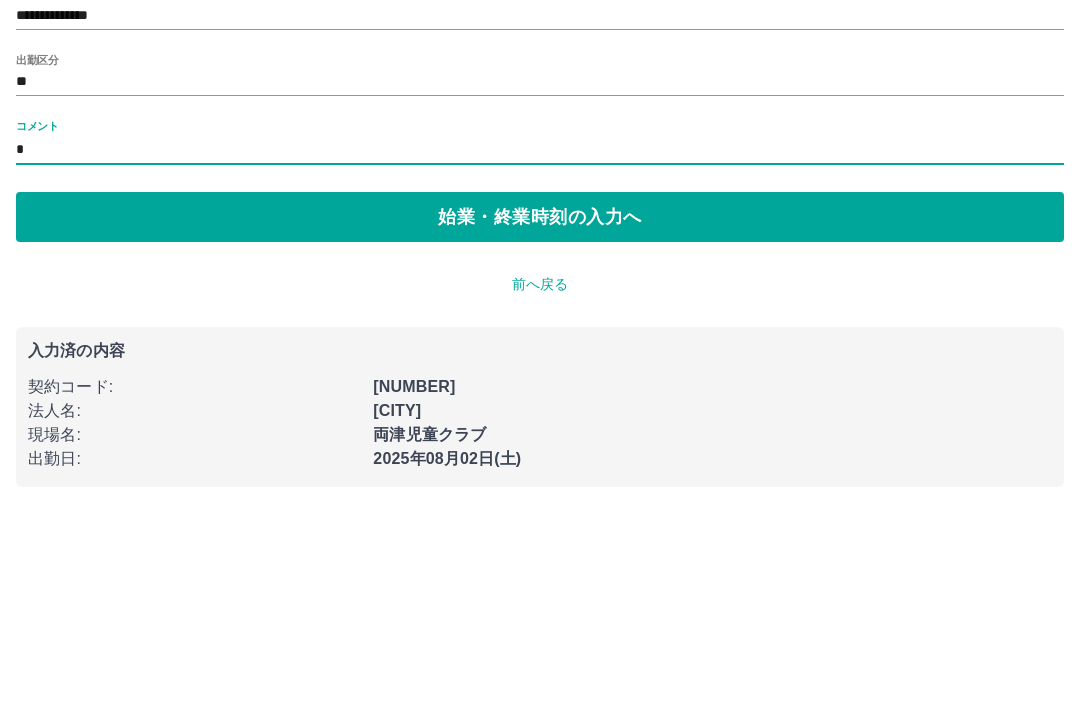 type 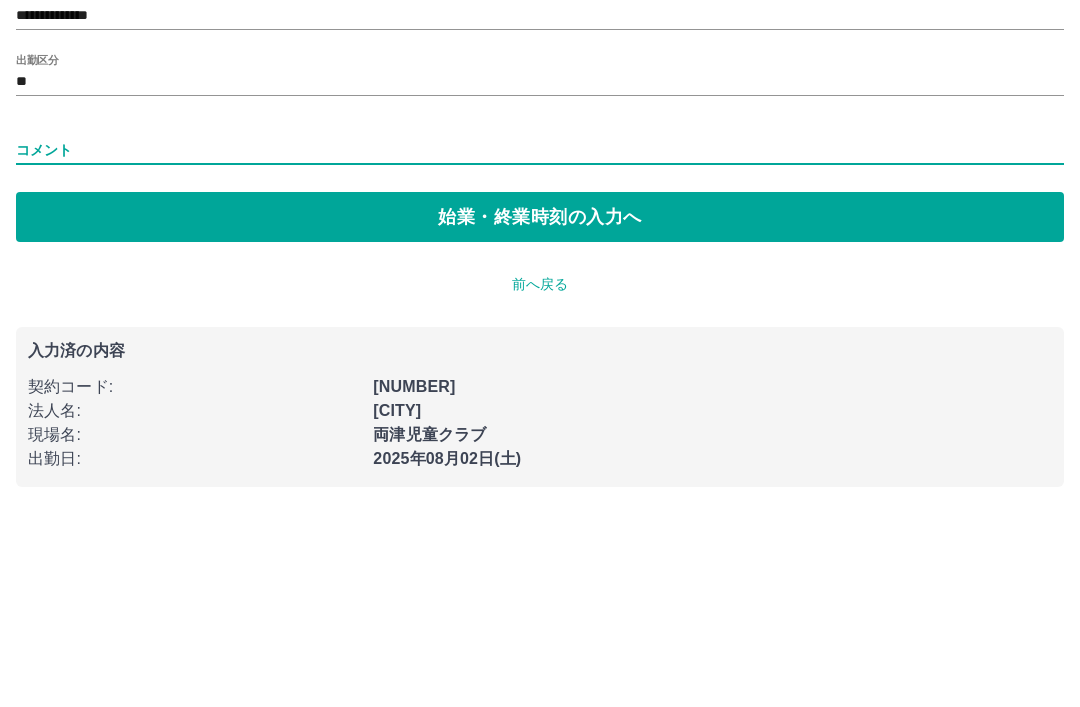 click on "**" at bounding box center [540, 233] 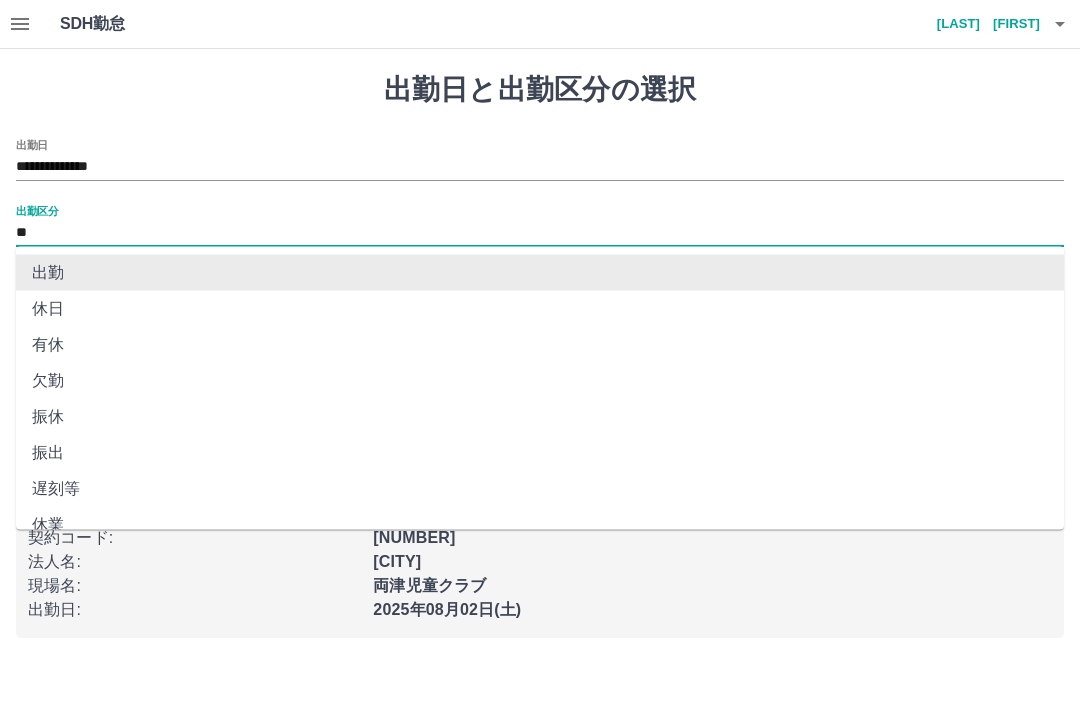click on "出勤" at bounding box center (540, 273) 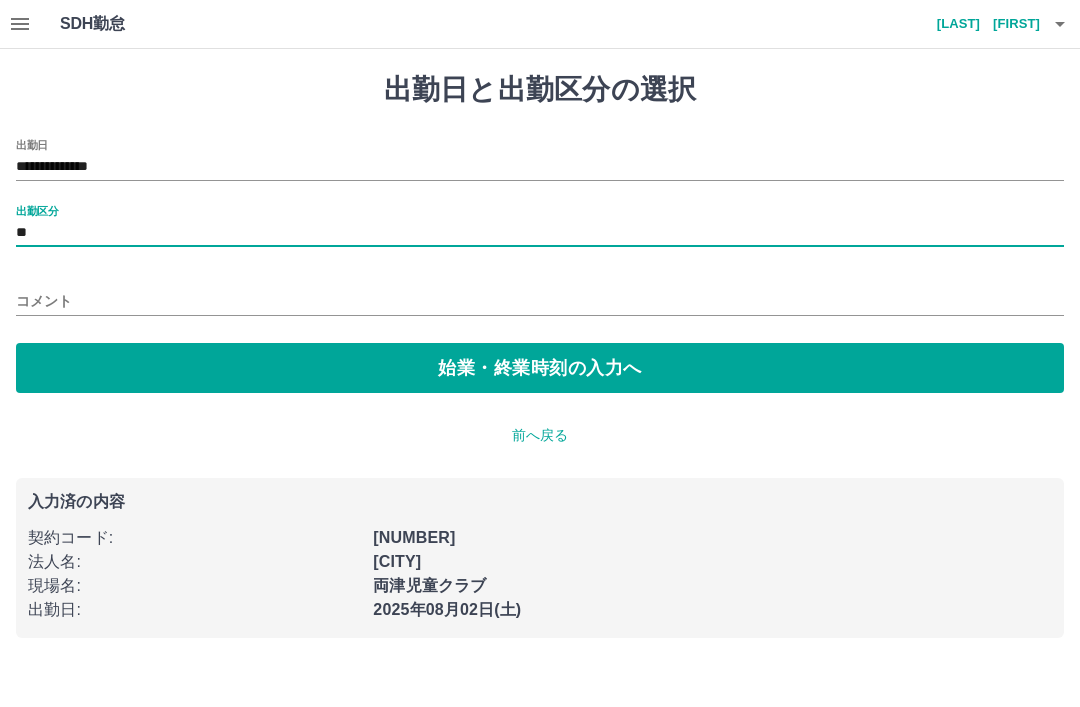 click on "始業・終業時刻の入力へ" at bounding box center [540, 368] 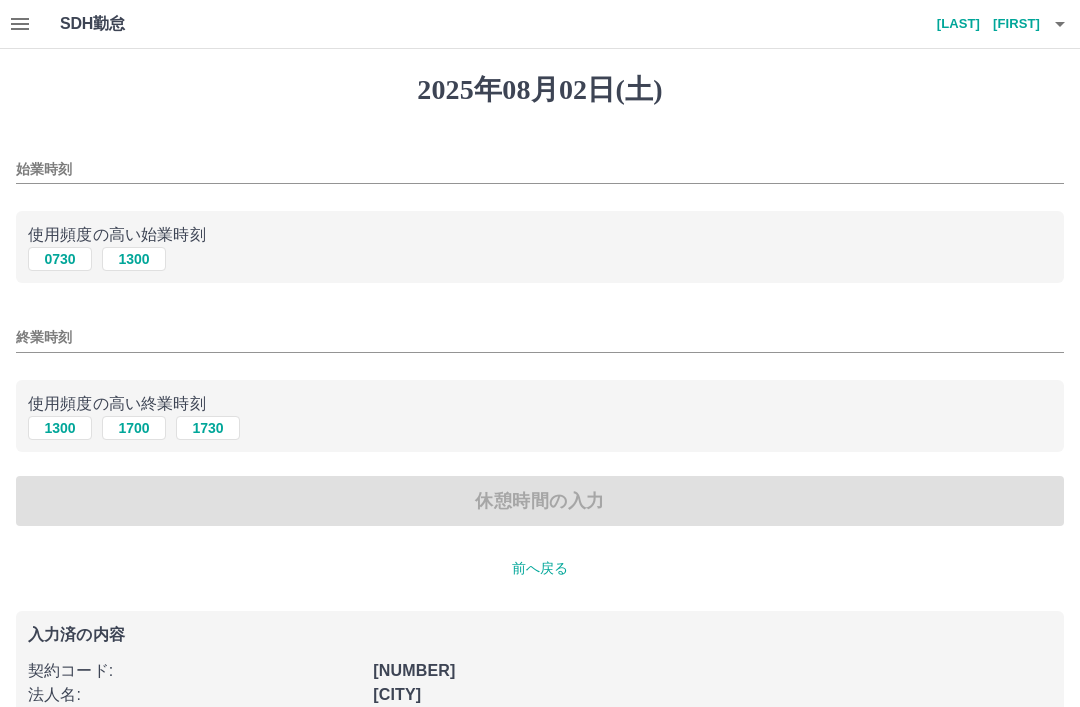click on "0730" at bounding box center [60, 259] 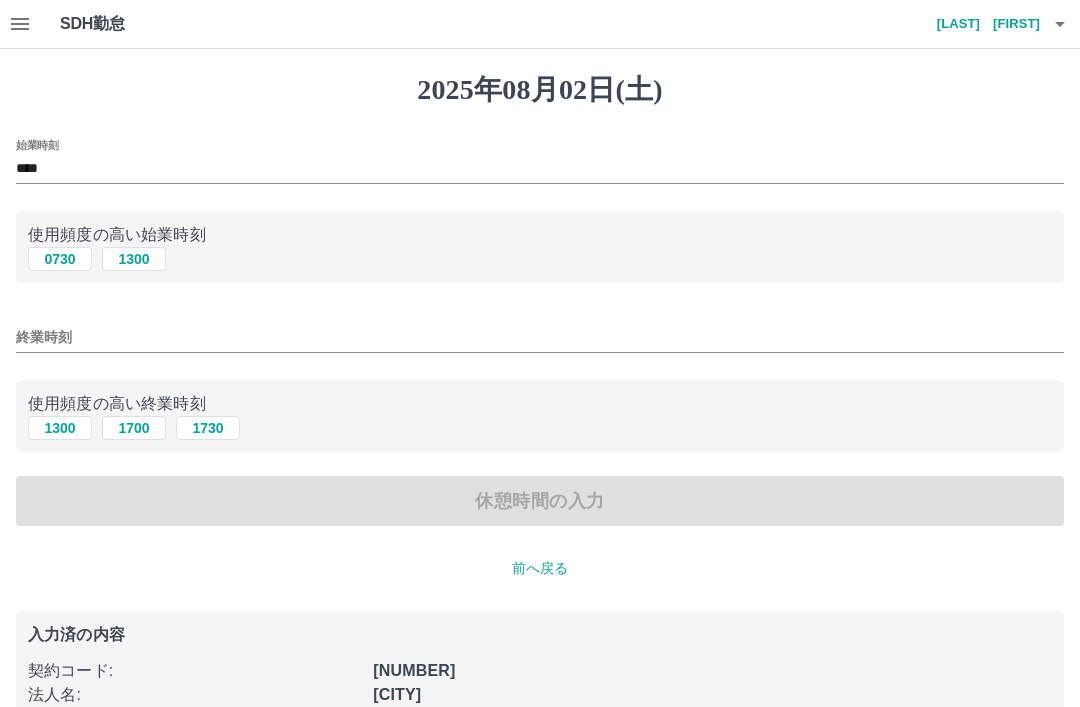 click on "終業時刻" at bounding box center (540, 337) 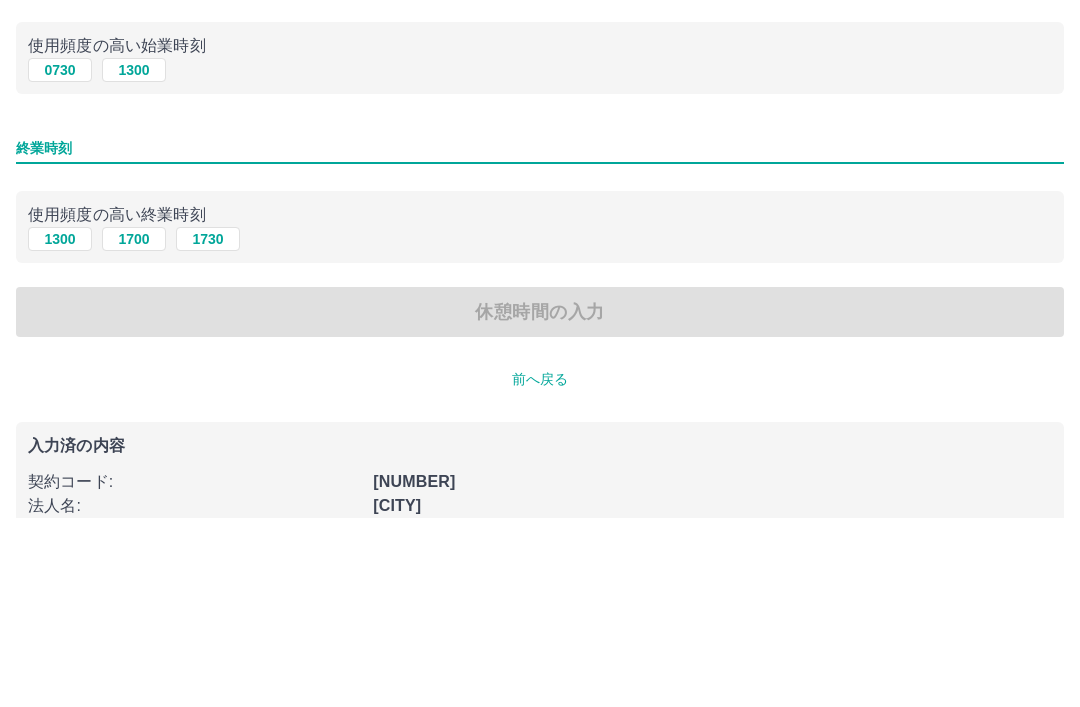 click on "1300" at bounding box center (60, 428) 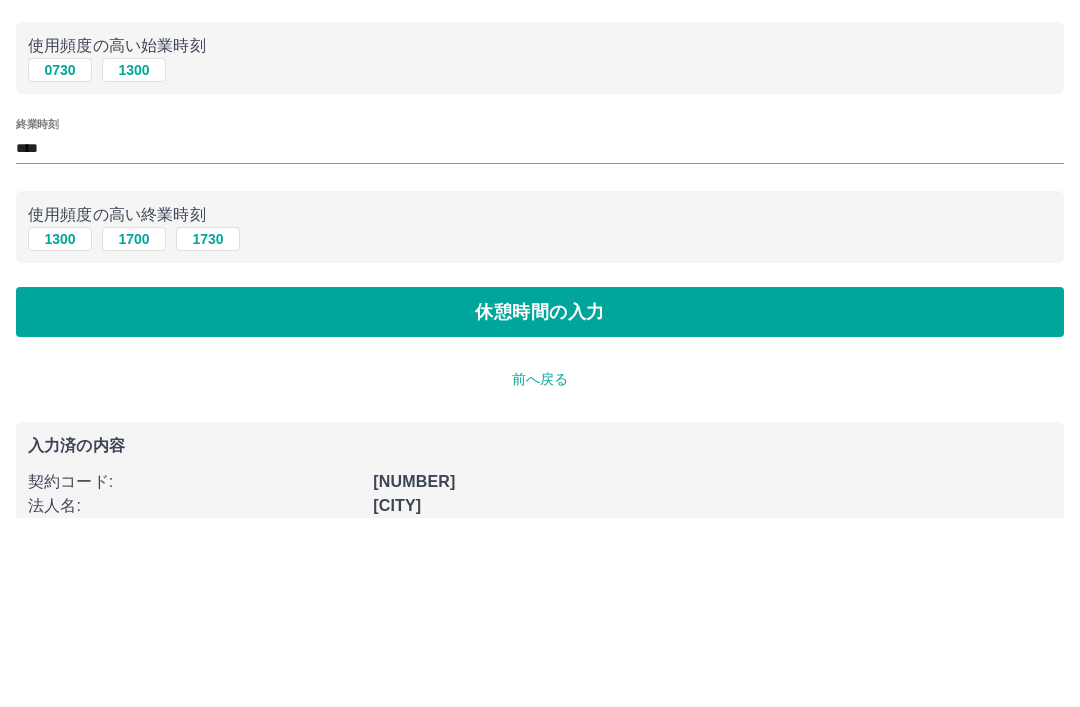 scroll, scrollTop: 114, scrollLeft: 0, axis: vertical 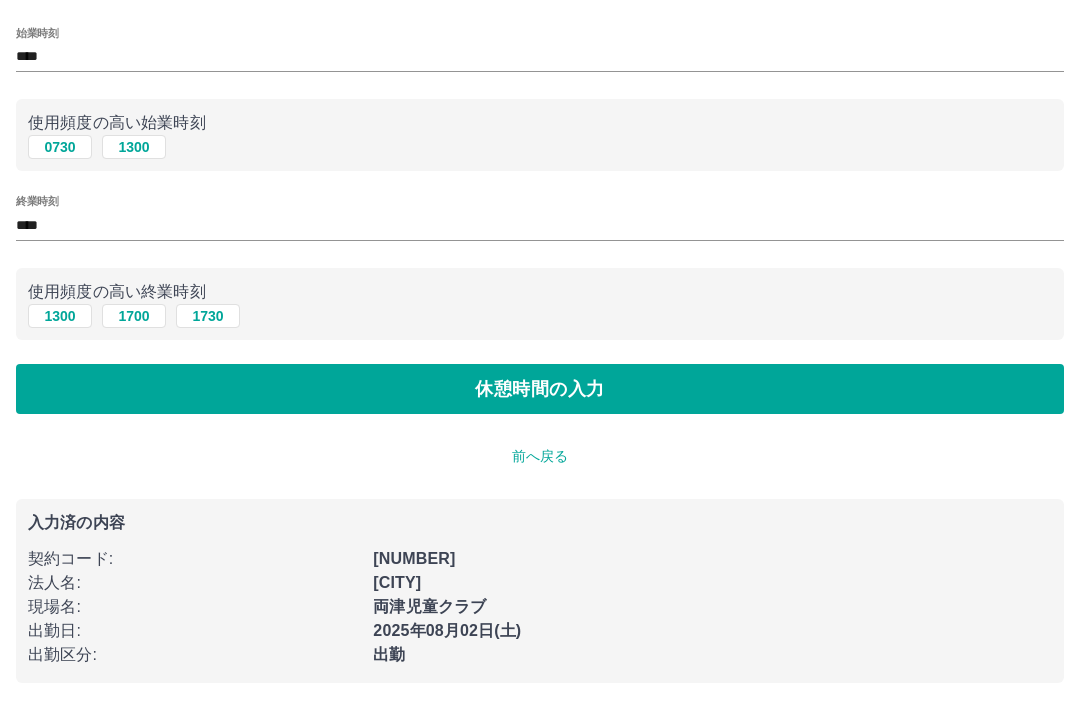 click on "休憩時間の入力" at bounding box center (540, 389) 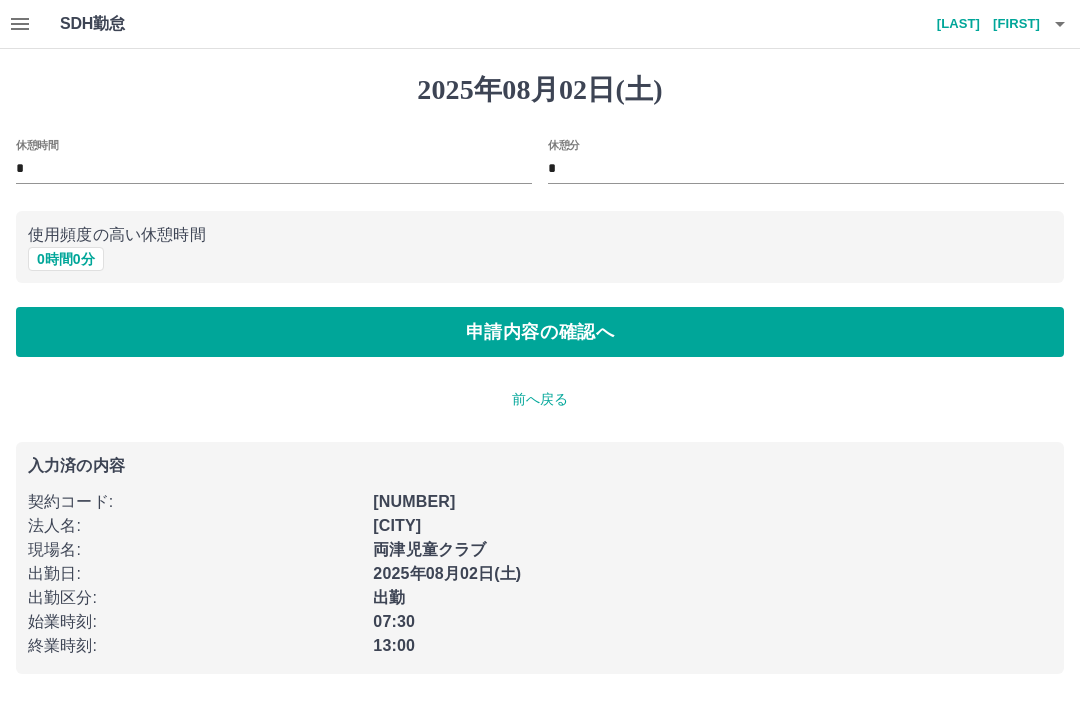 scroll, scrollTop: 0, scrollLeft: 0, axis: both 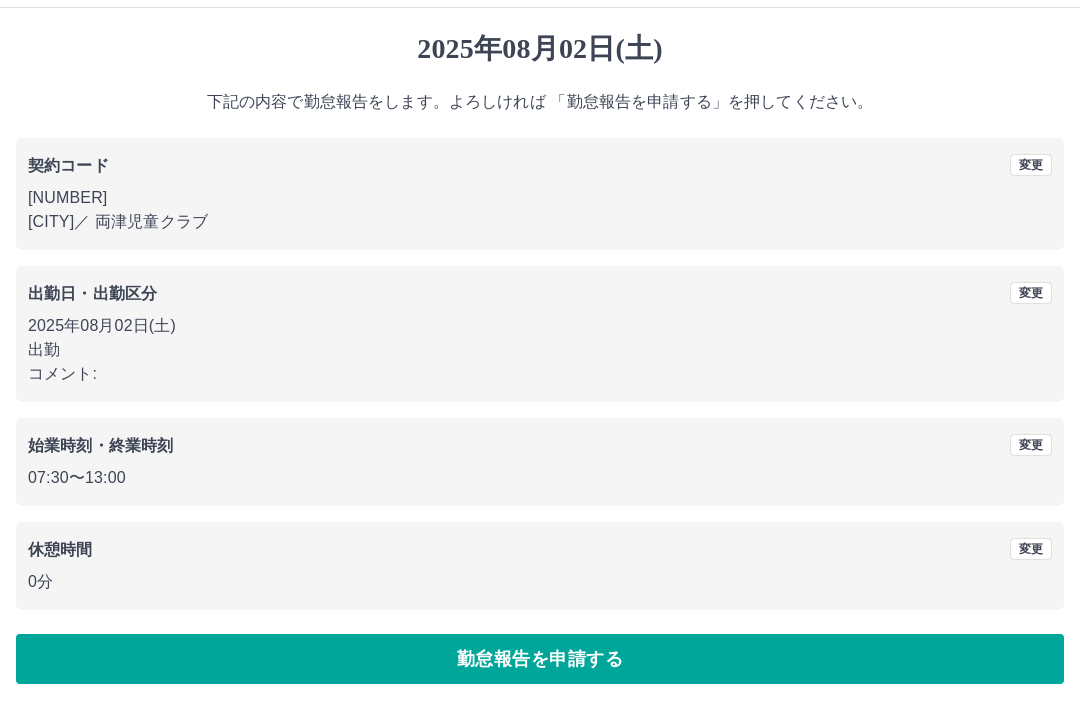 click on "勤怠報告を申請する" at bounding box center [540, 659] 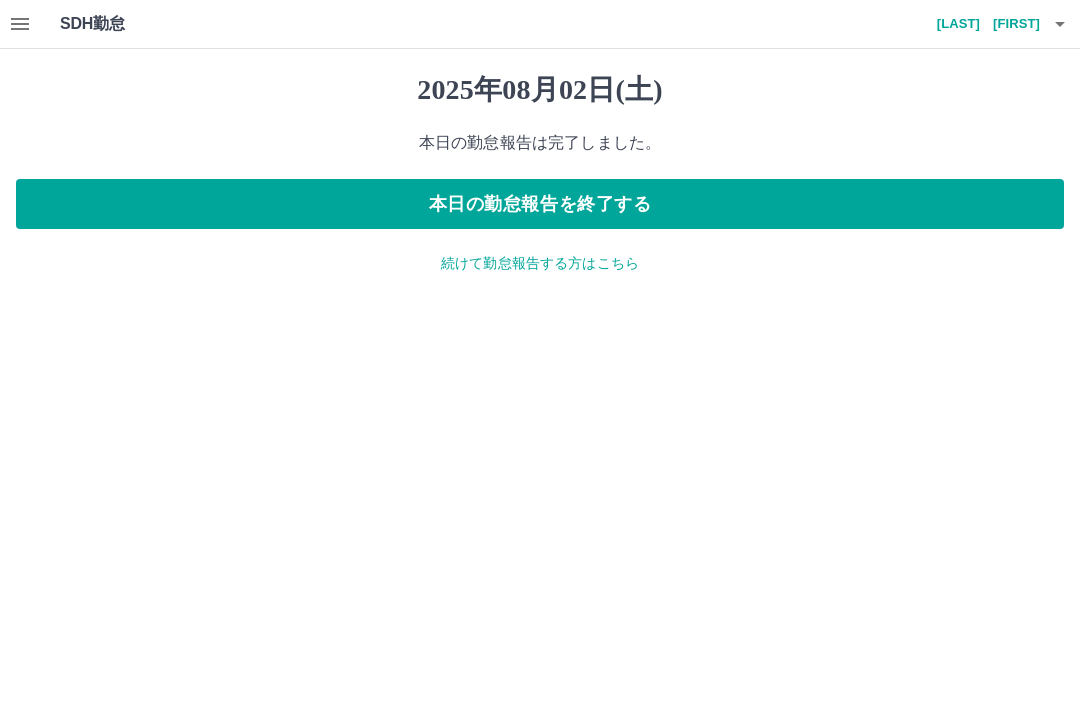 scroll, scrollTop: 0, scrollLeft: 0, axis: both 